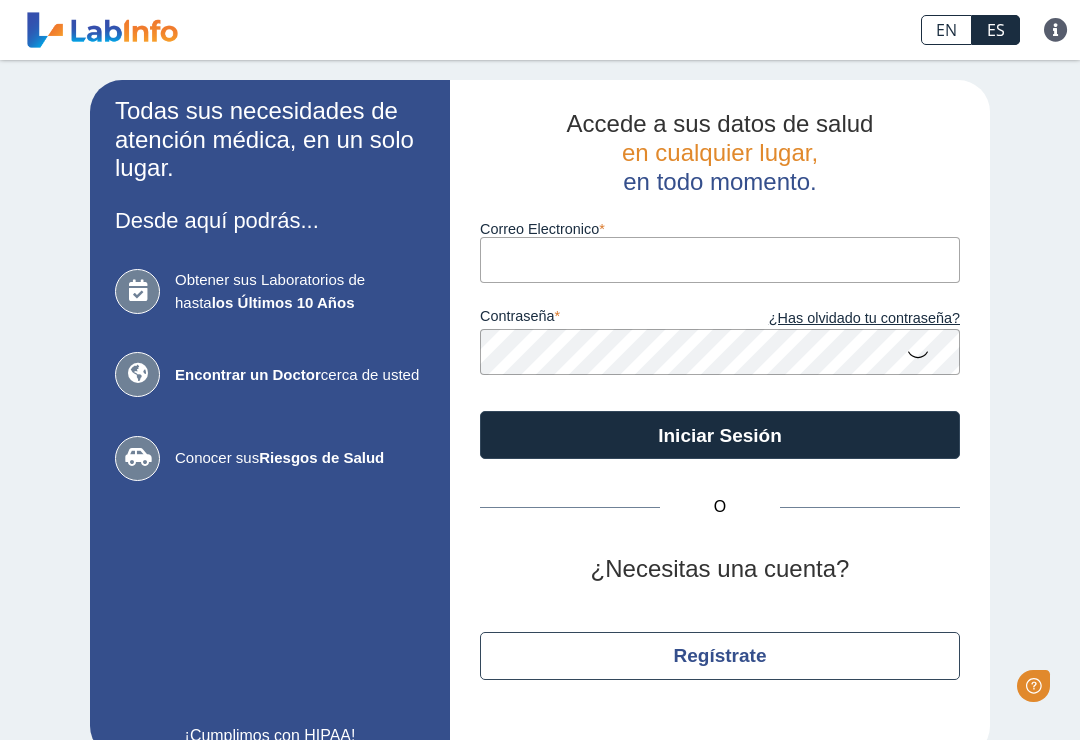 scroll, scrollTop: 0, scrollLeft: 0, axis: both 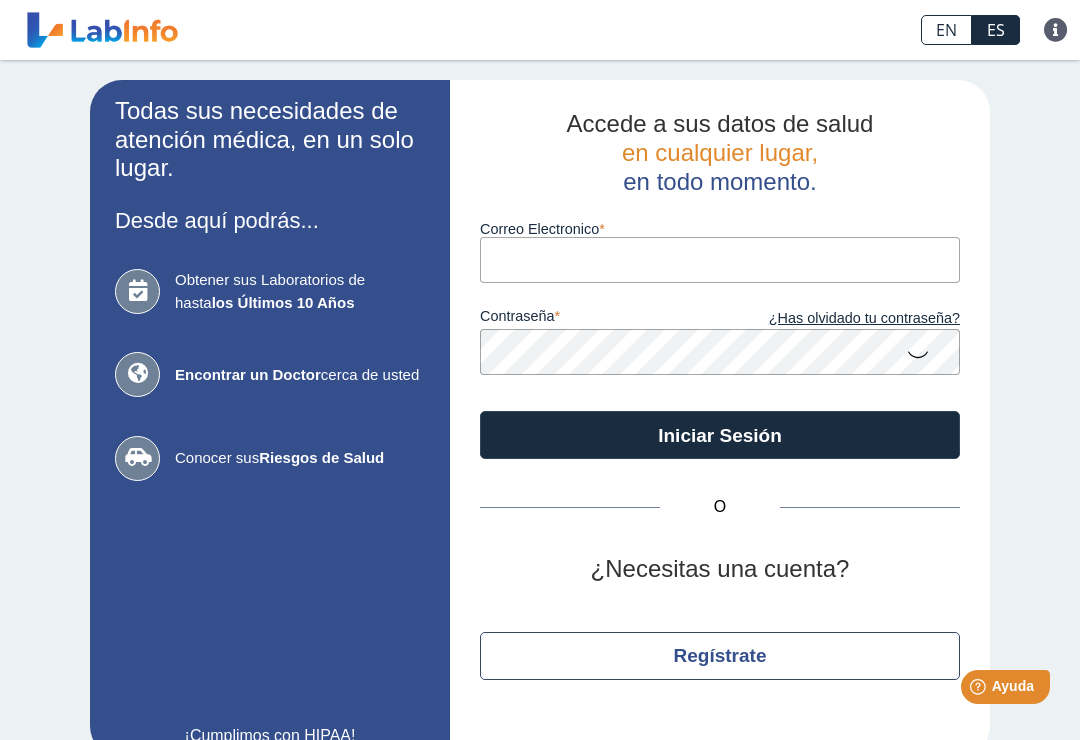 click on "Correo Electronico" at bounding box center [720, 259] 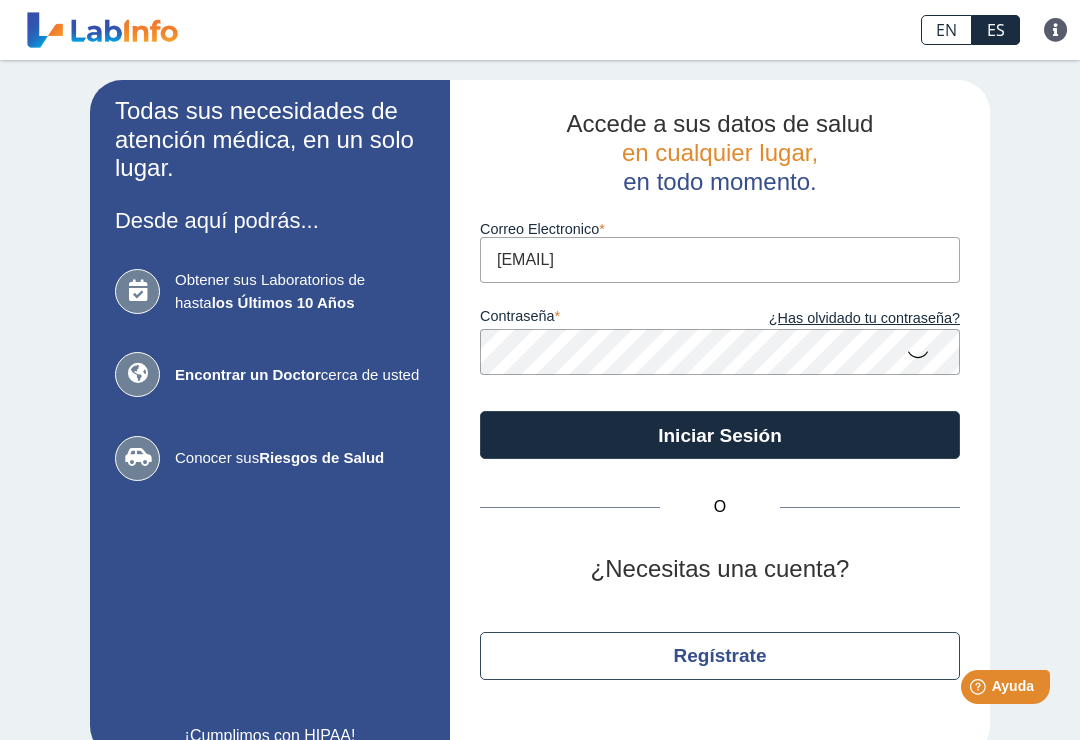 click on "Iniciar Sesión" 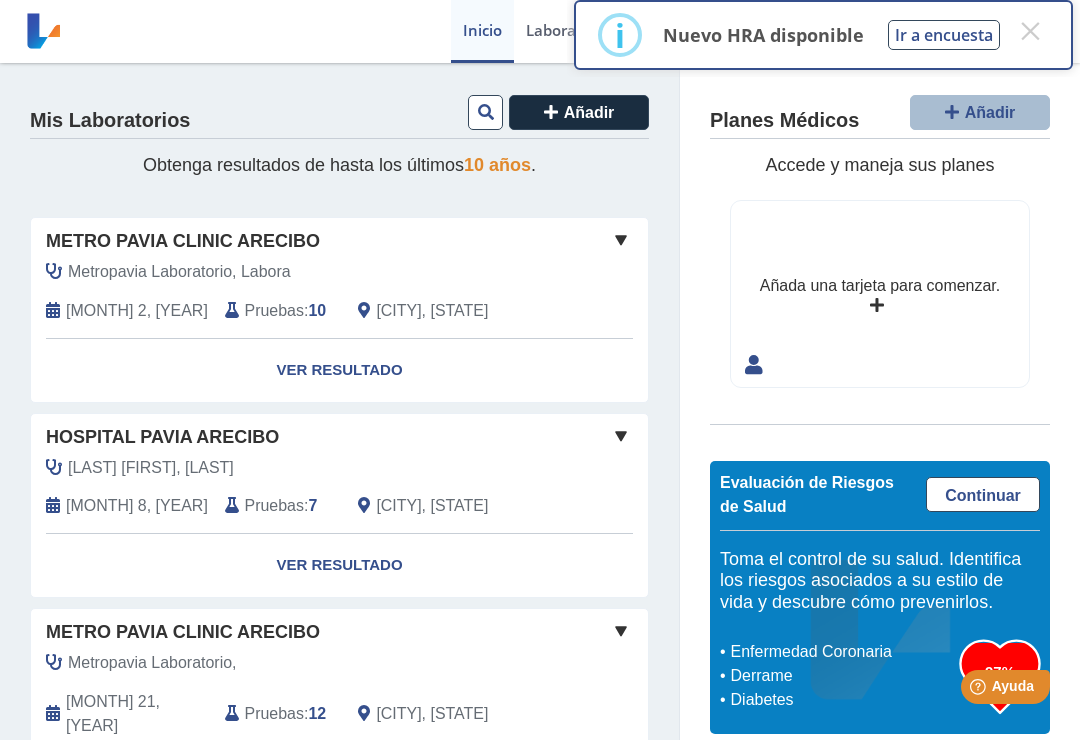 click on "Ver Resultado" 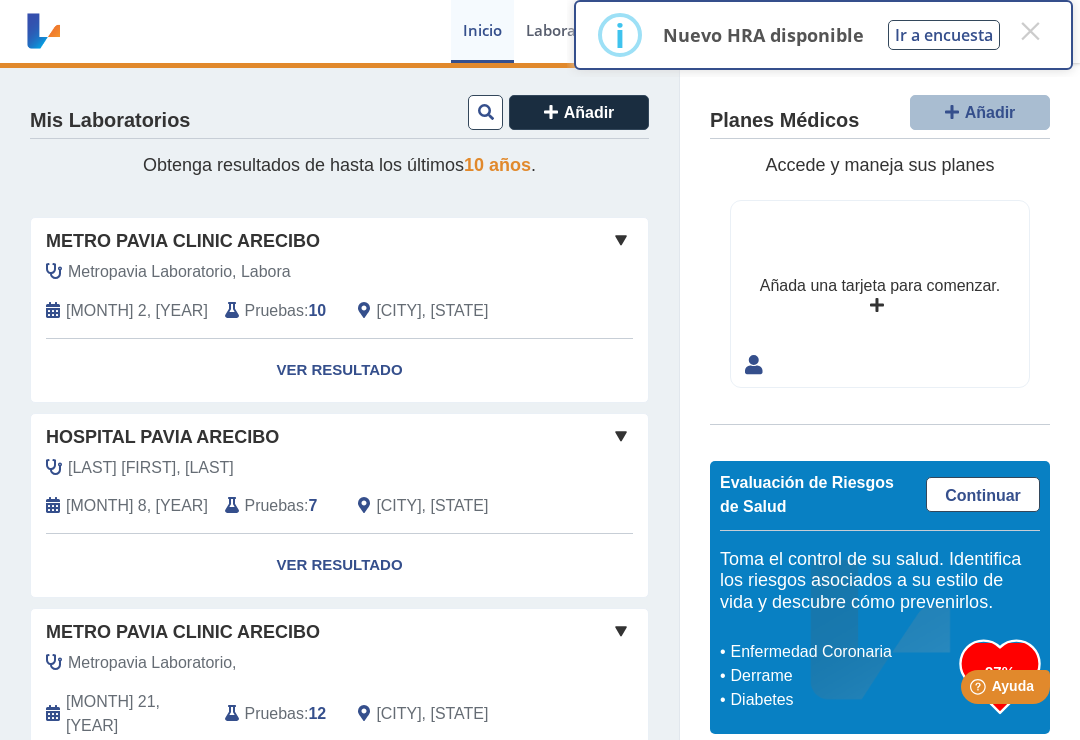 click on "×" at bounding box center [1030, 31] 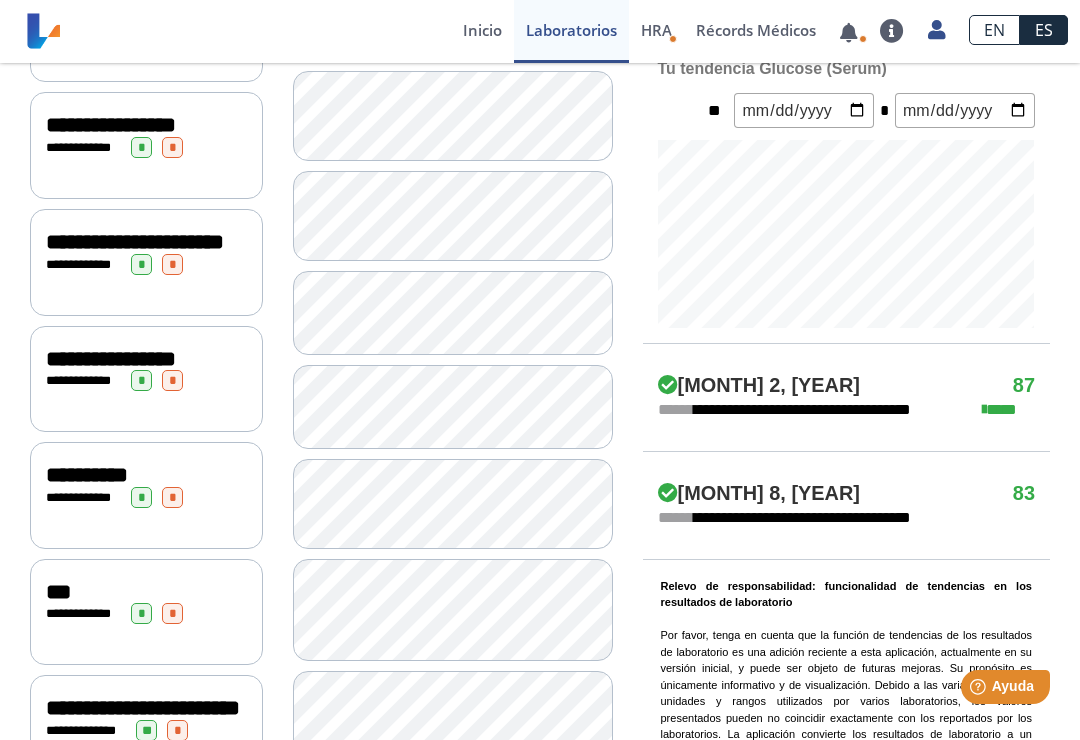scroll, scrollTop: 712, scrollLeft: 0, axis: vertical 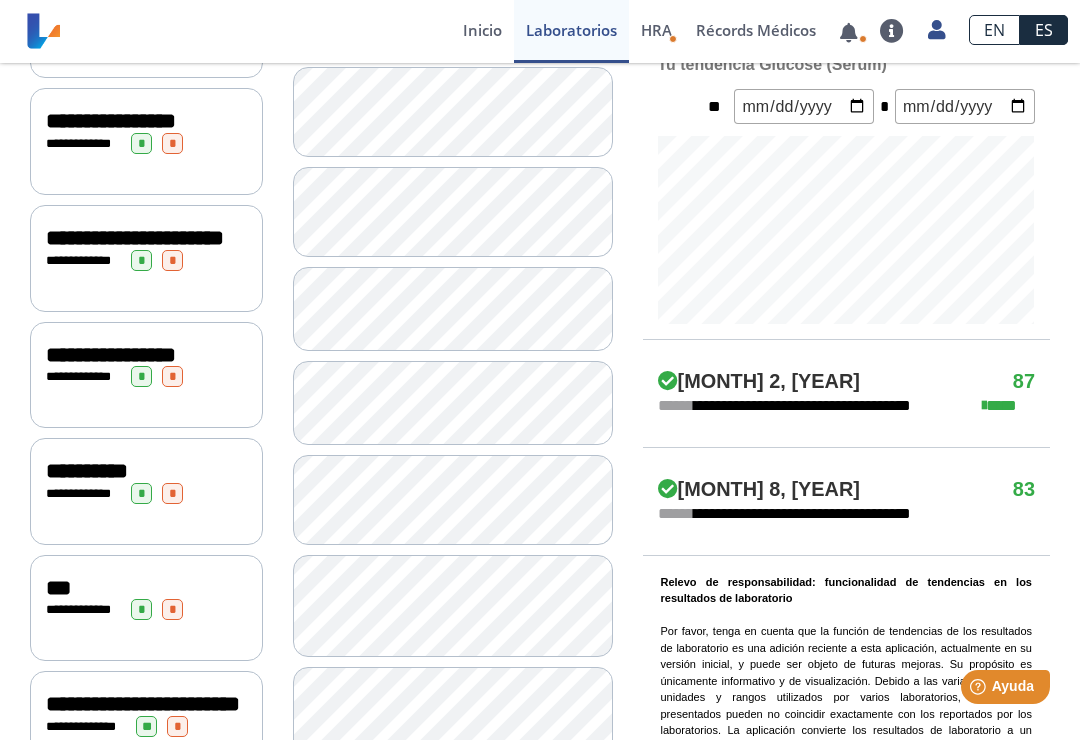 click on "**********" 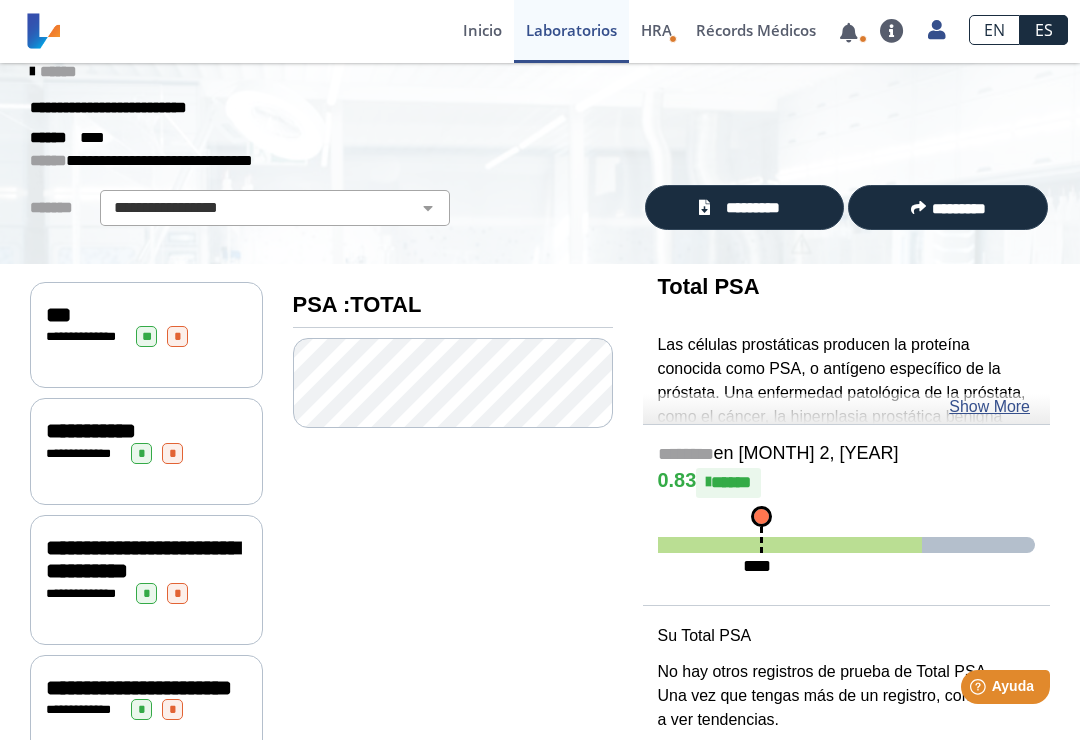 scroll, scrollTop: 27, scrollLeft: 0, axis: vertical 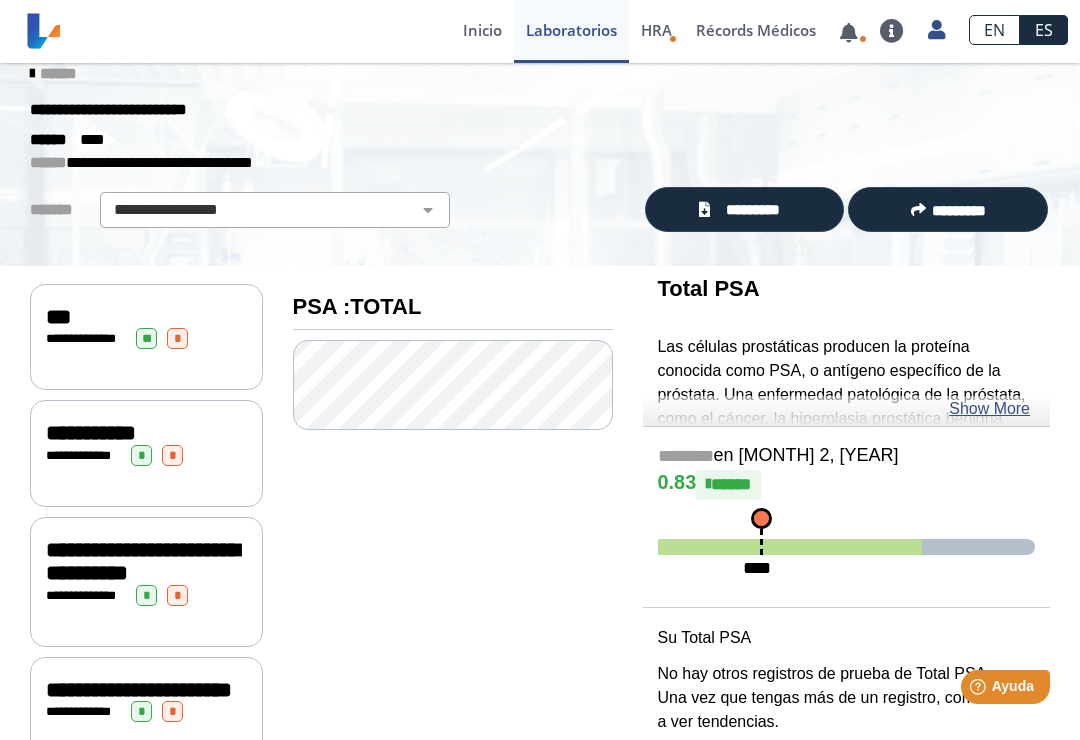 click on "Show More" 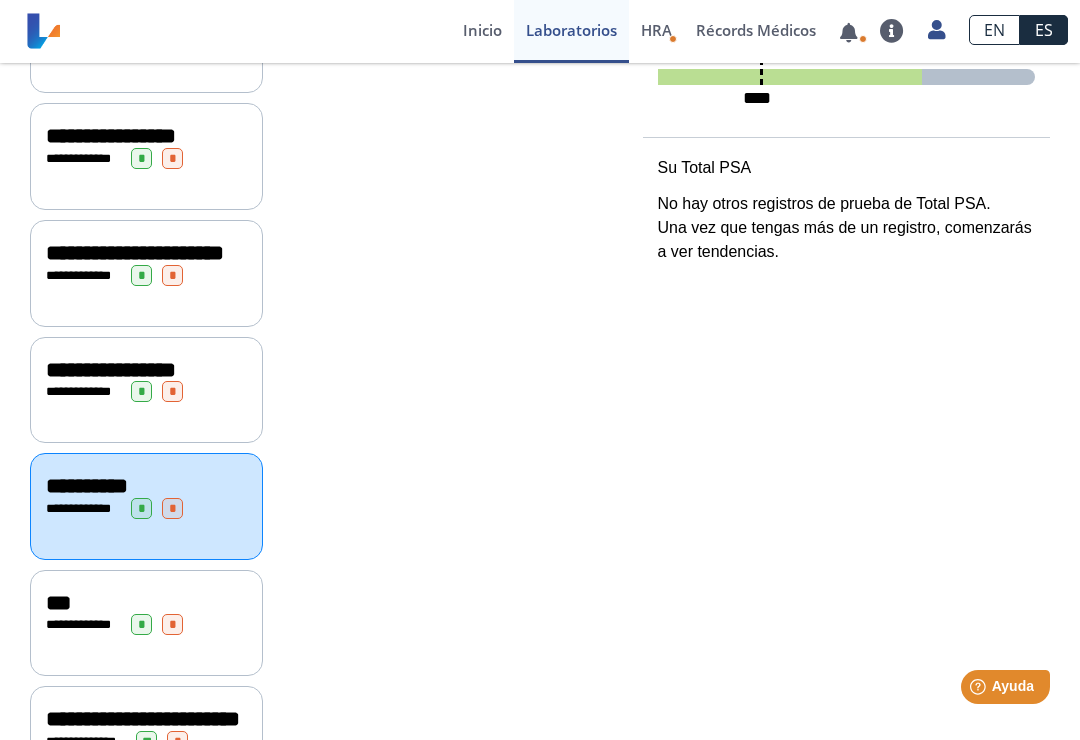 scroll, scrollTop: 703, scrollLeft: 0, axis: vertical 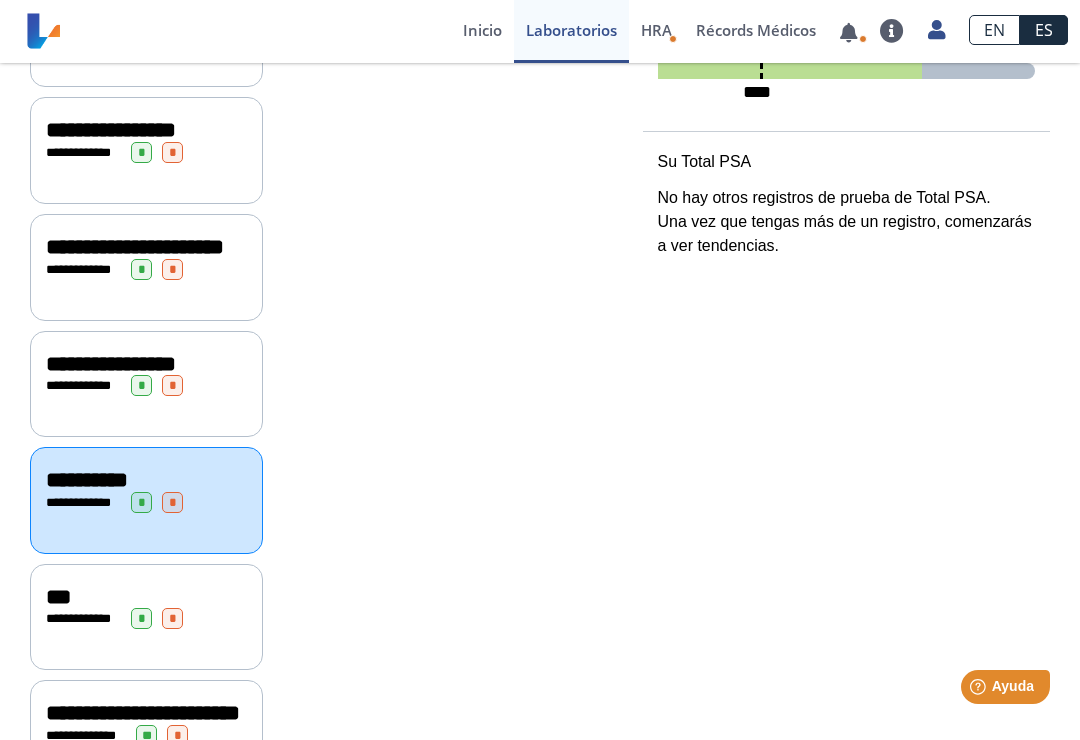 click on "**********" 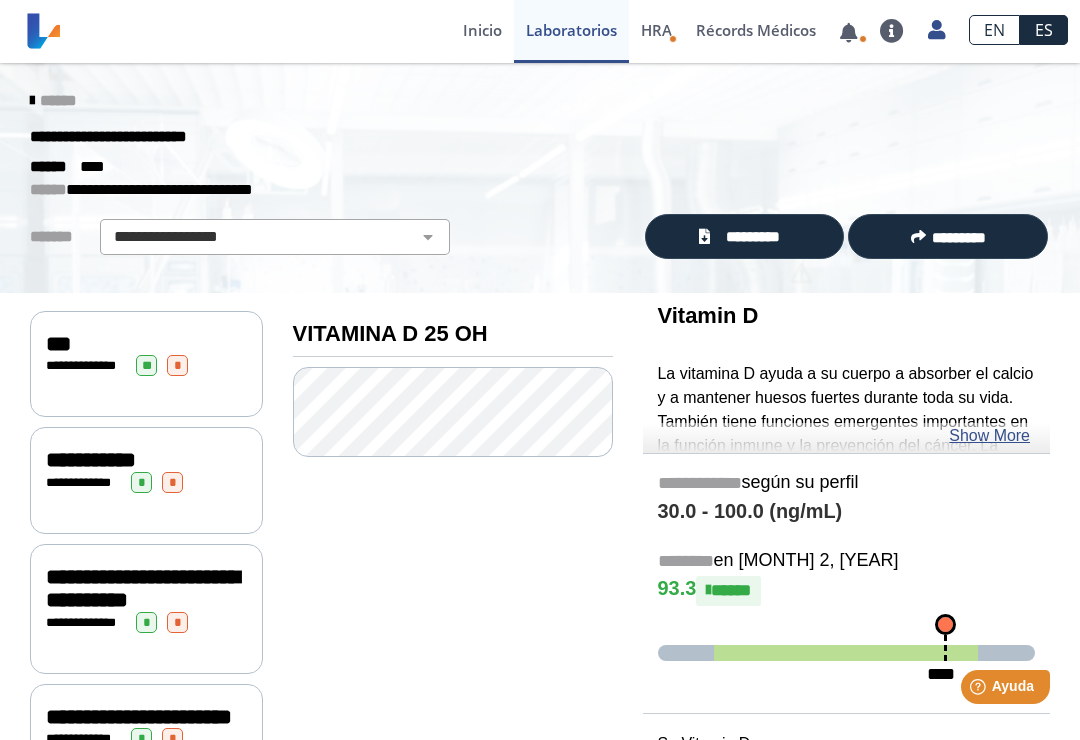 scroll, scrollTop: 0, scrollLeft: 0, axis: both 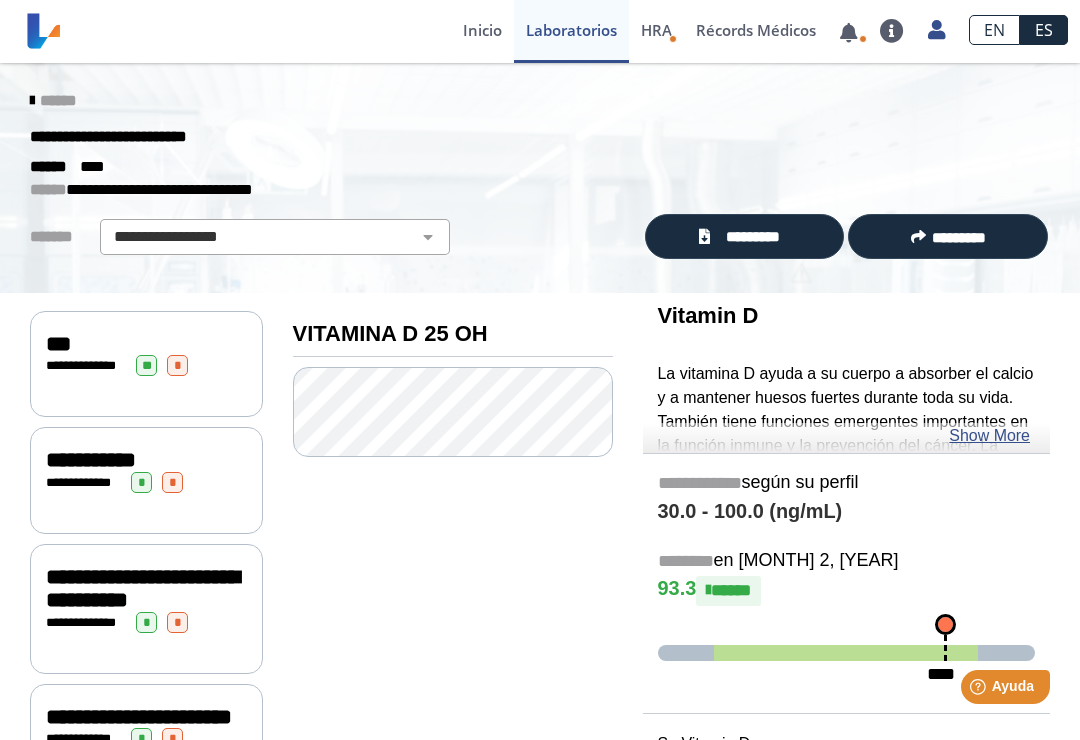 click on "**********" 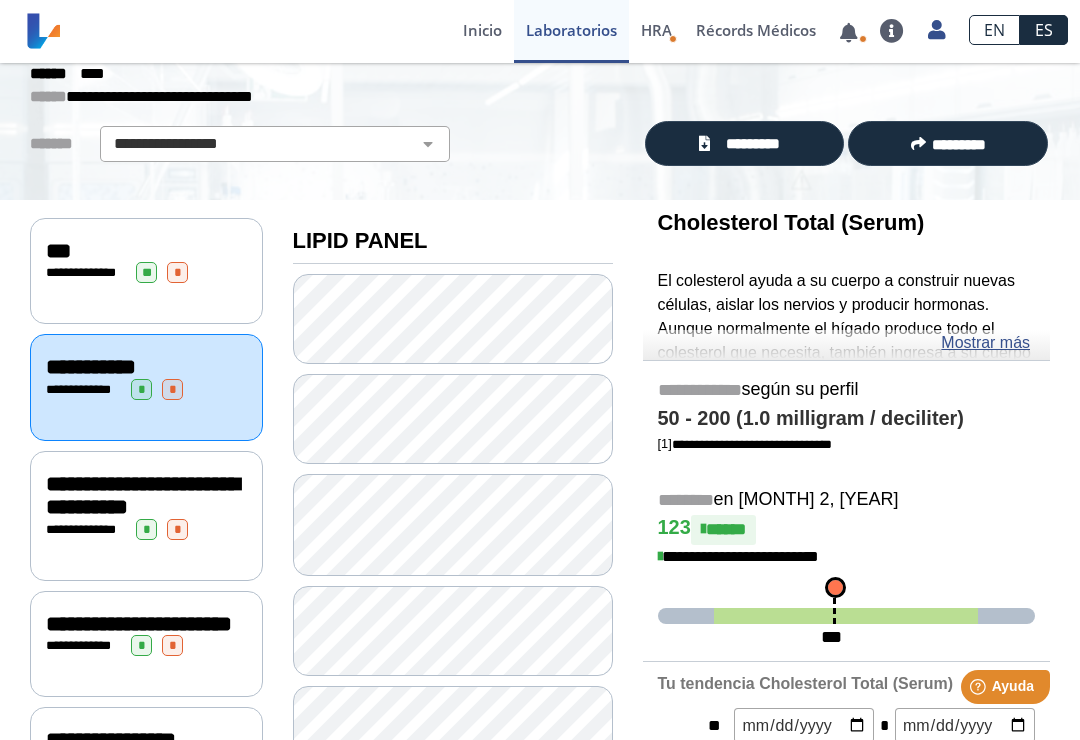 scroll, scrollTop: 91, scrollLeft: 0, axis: vertical 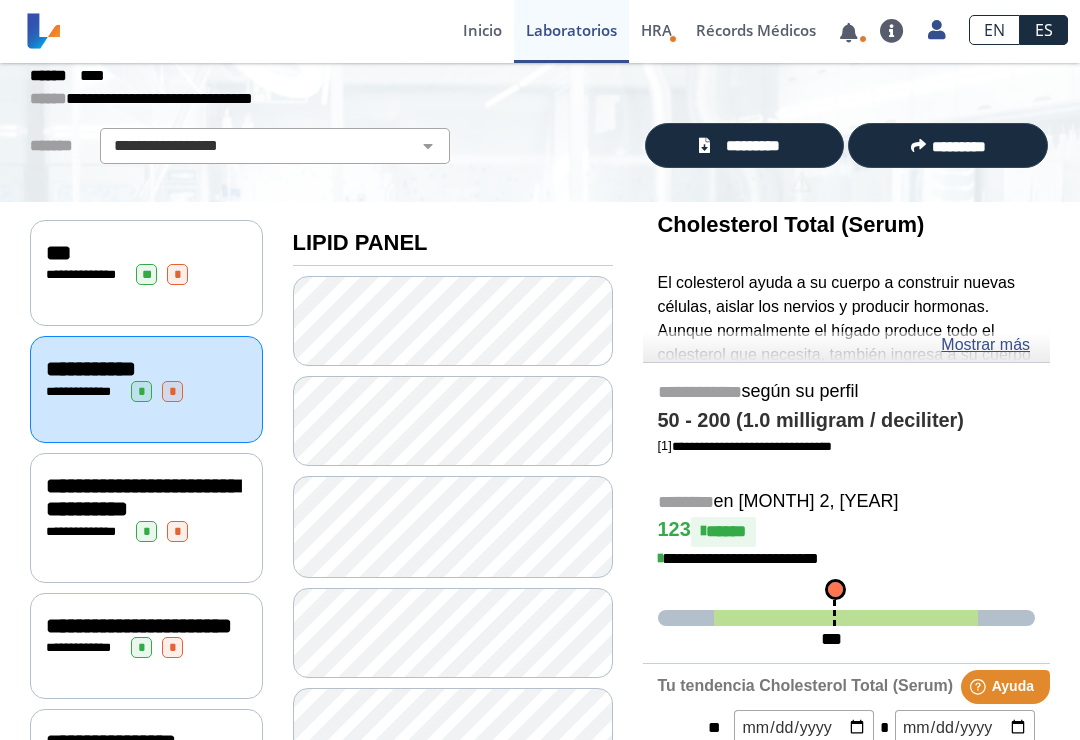 click on "**********" 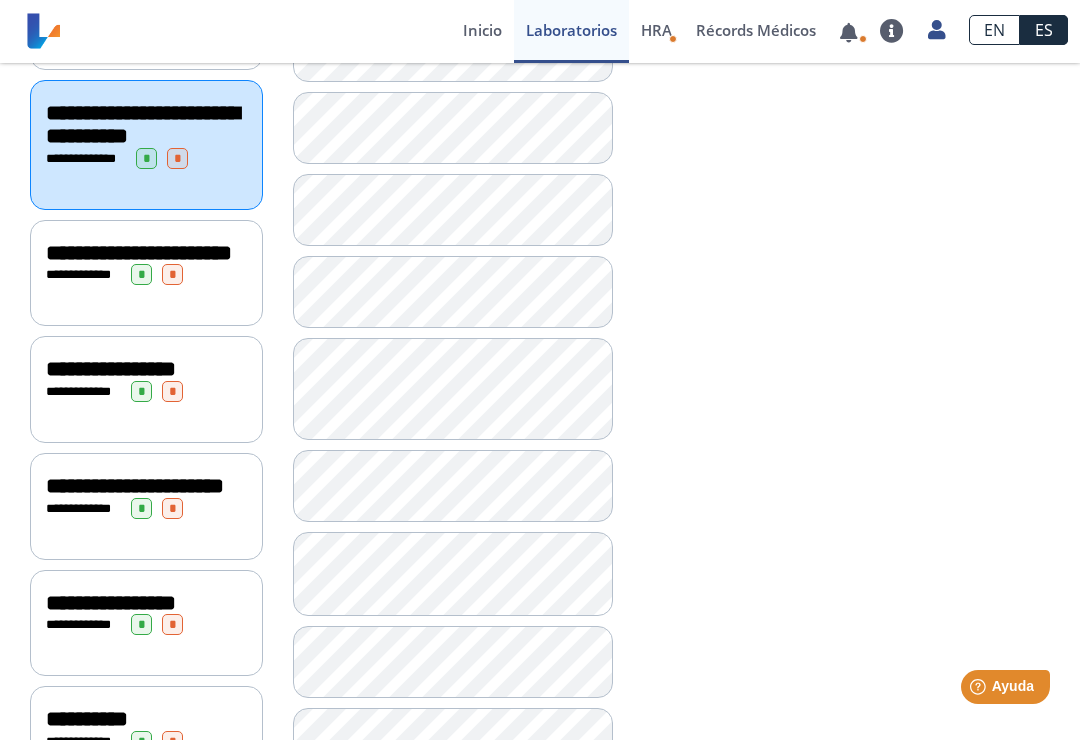 scroll, scrollTop: 482, scrollLeft: 0, axis: vertical 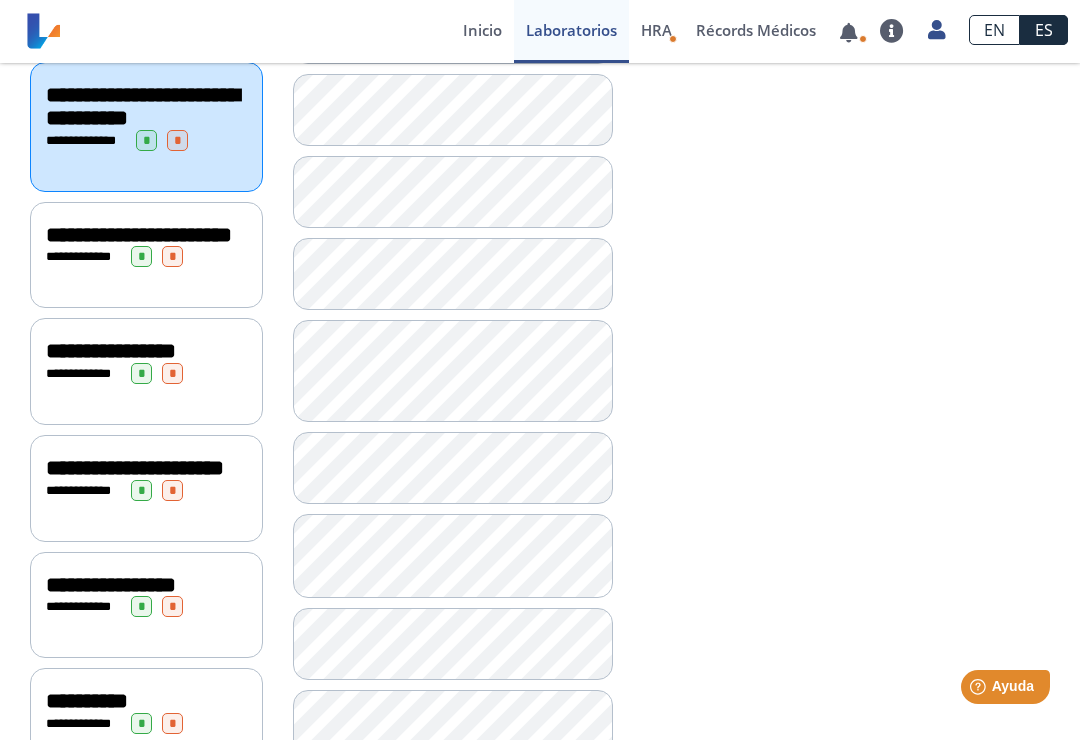 click on "**********" 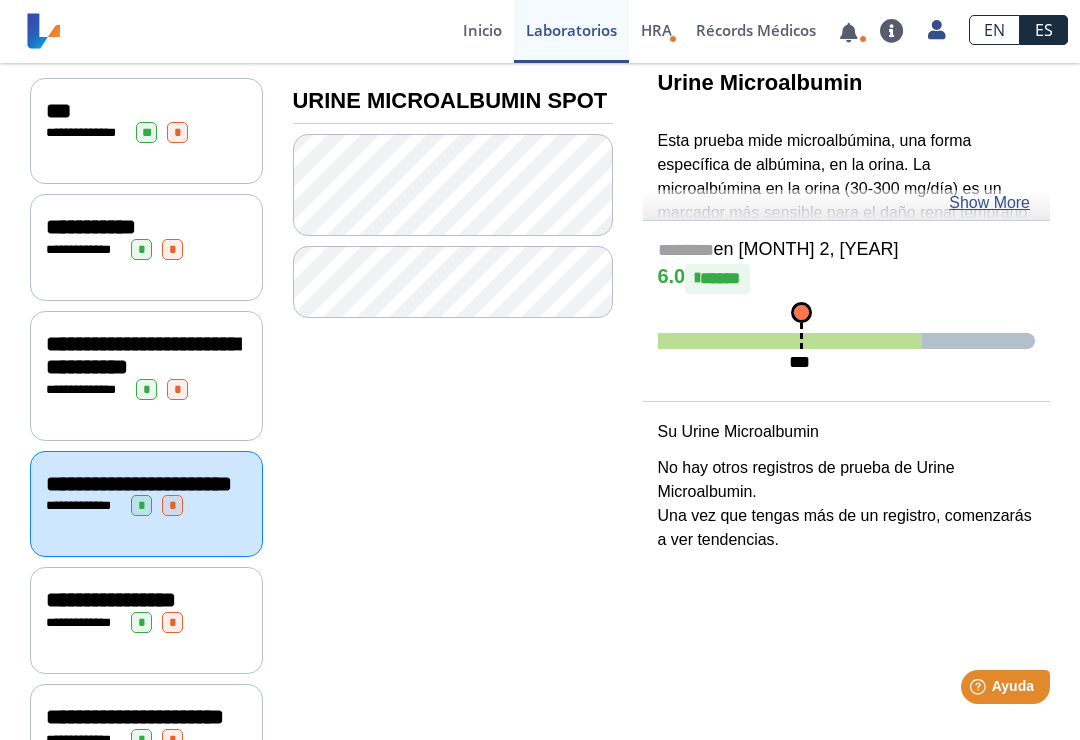 scroll, scrollTop: 242, scrollLeft: 0, axis: vertical 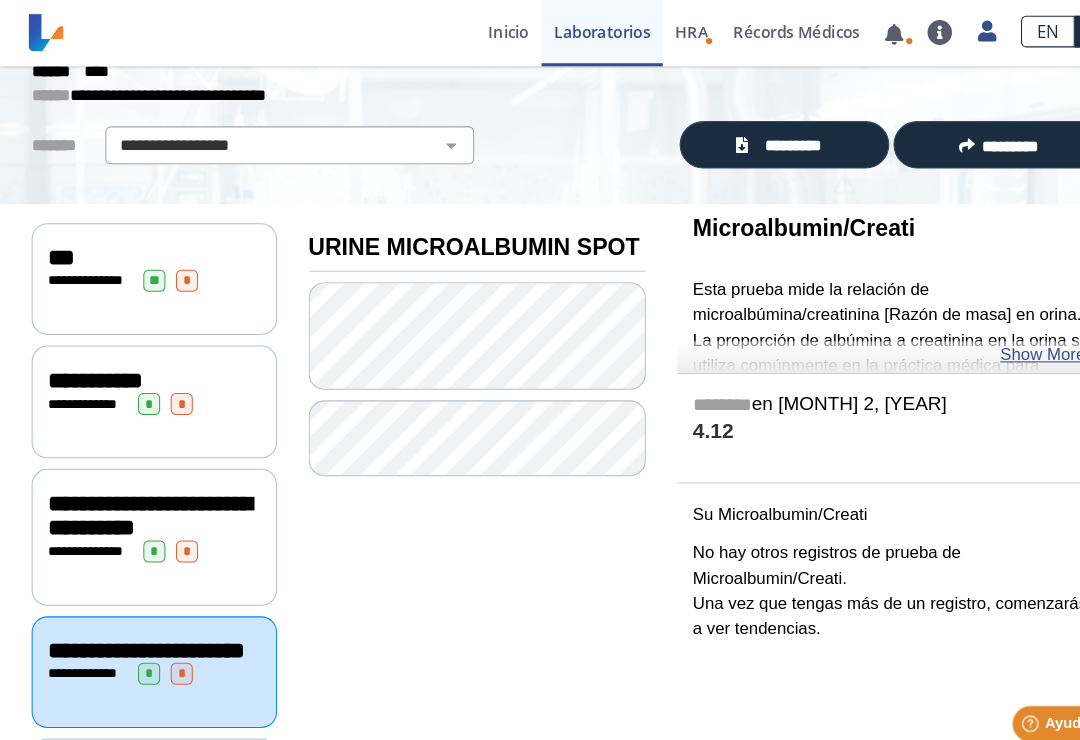 click on "**********" 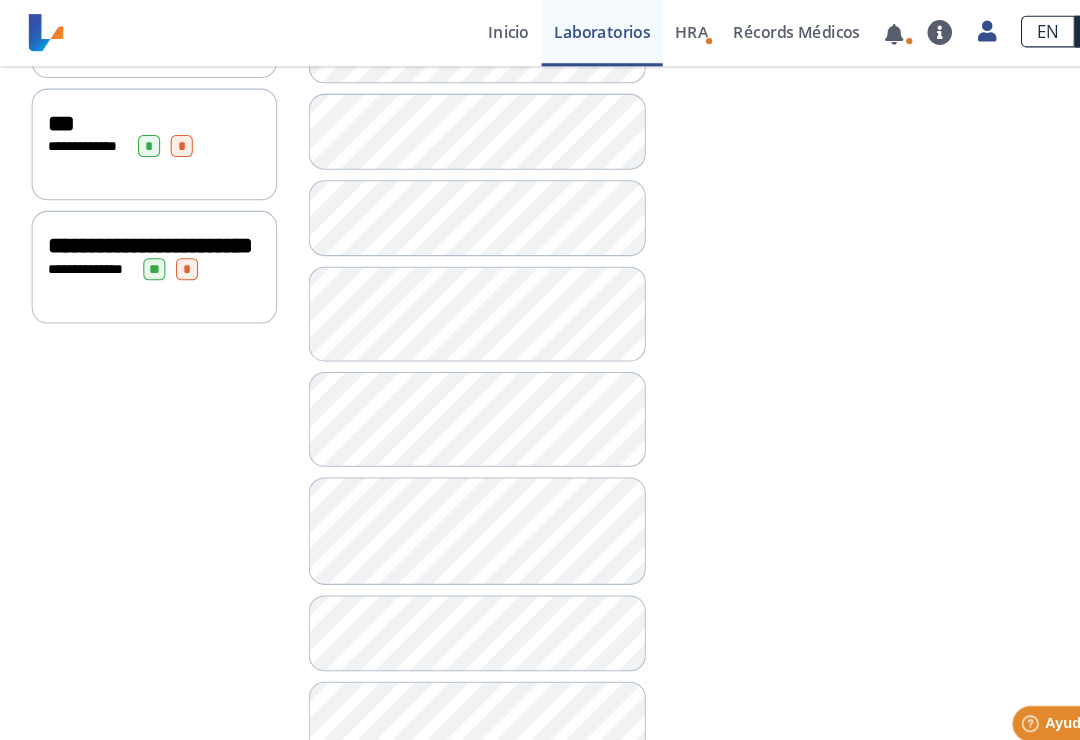 scroll, scrollTop: 1184, scrollLeft: 0, axis: vertical 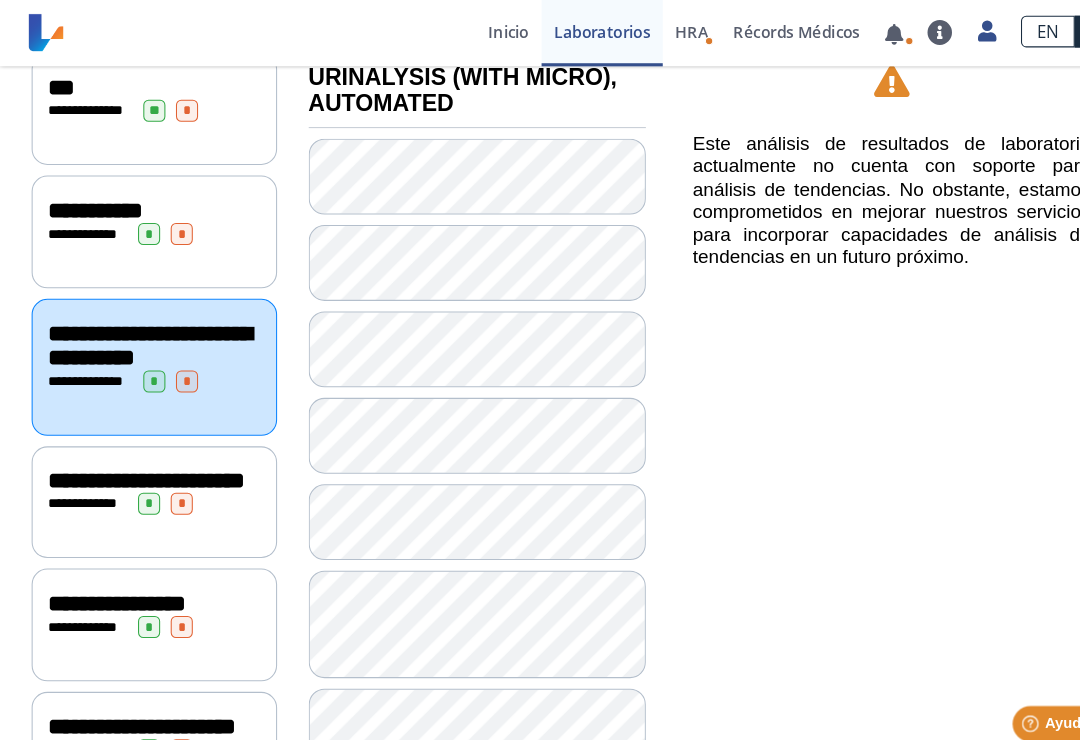 click on "**********" 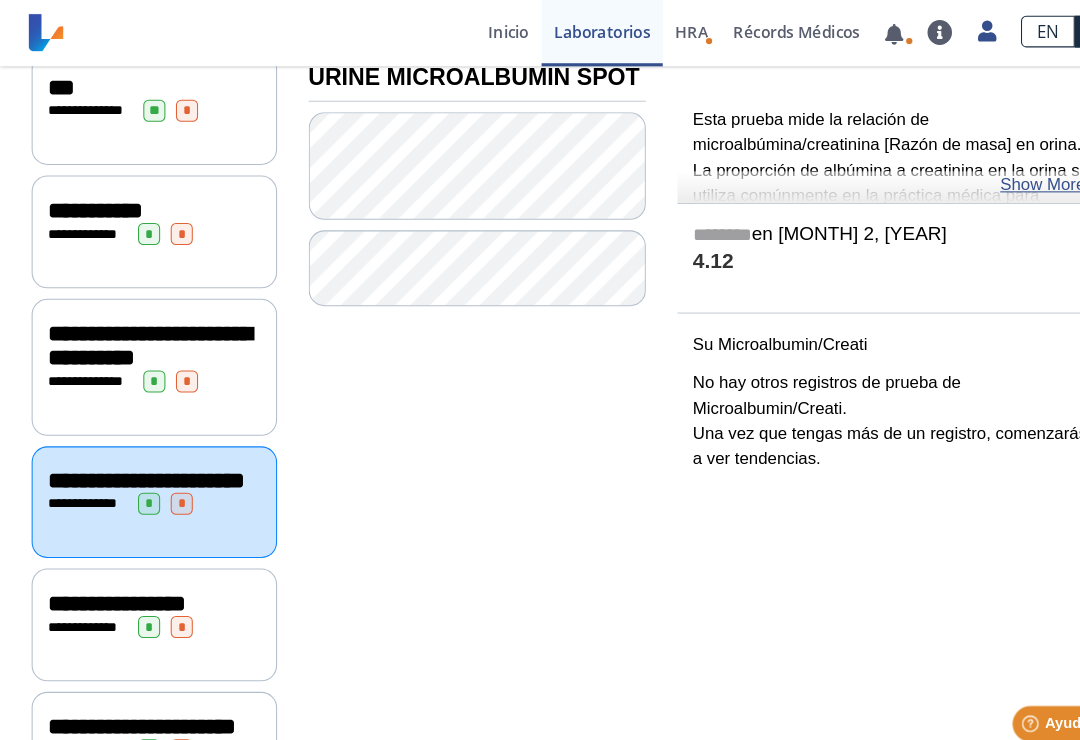 click on "**********" 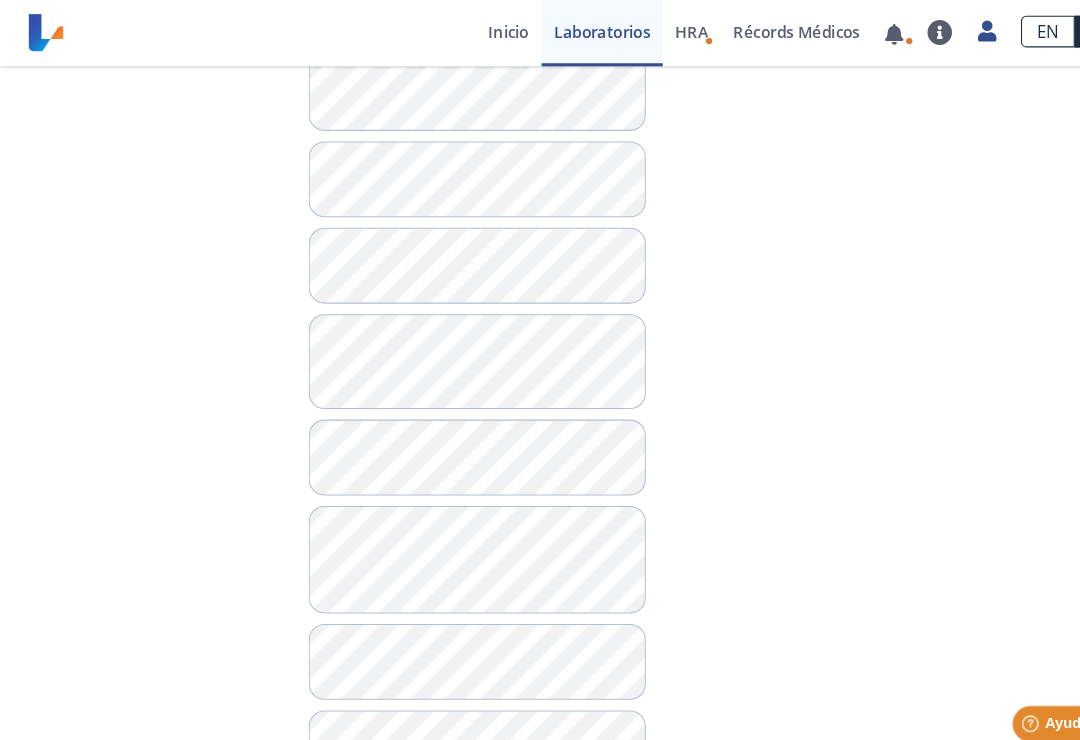 scroll, scrollTop: 1615, scrollLeft: 0, axis: vertical 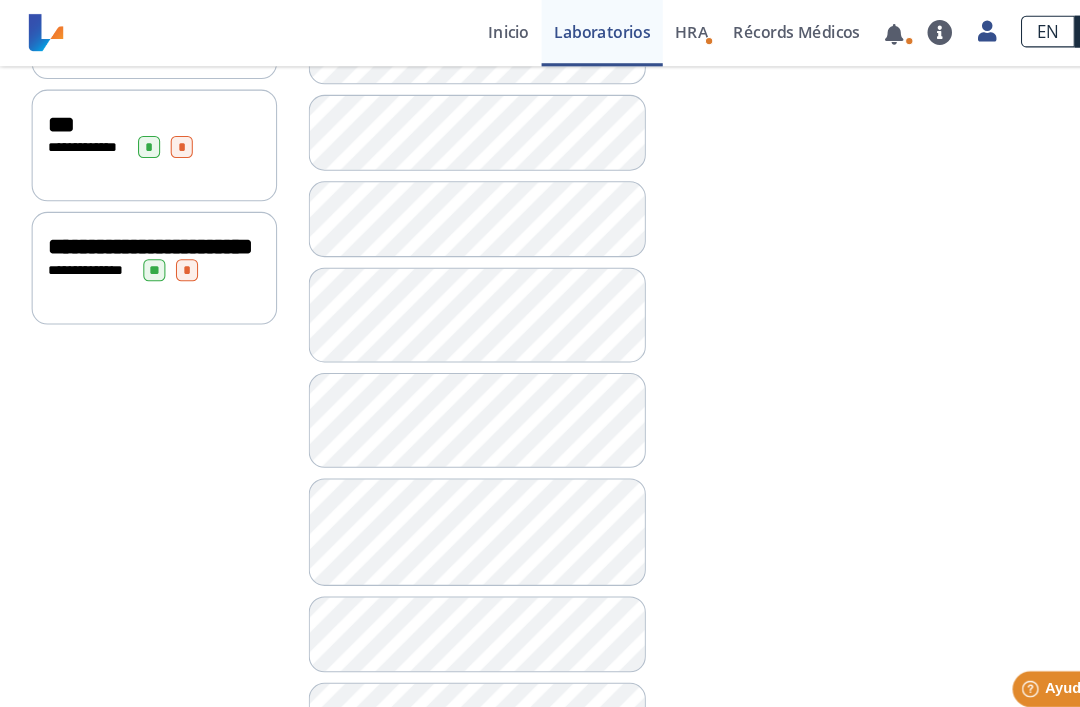 click on "**********" 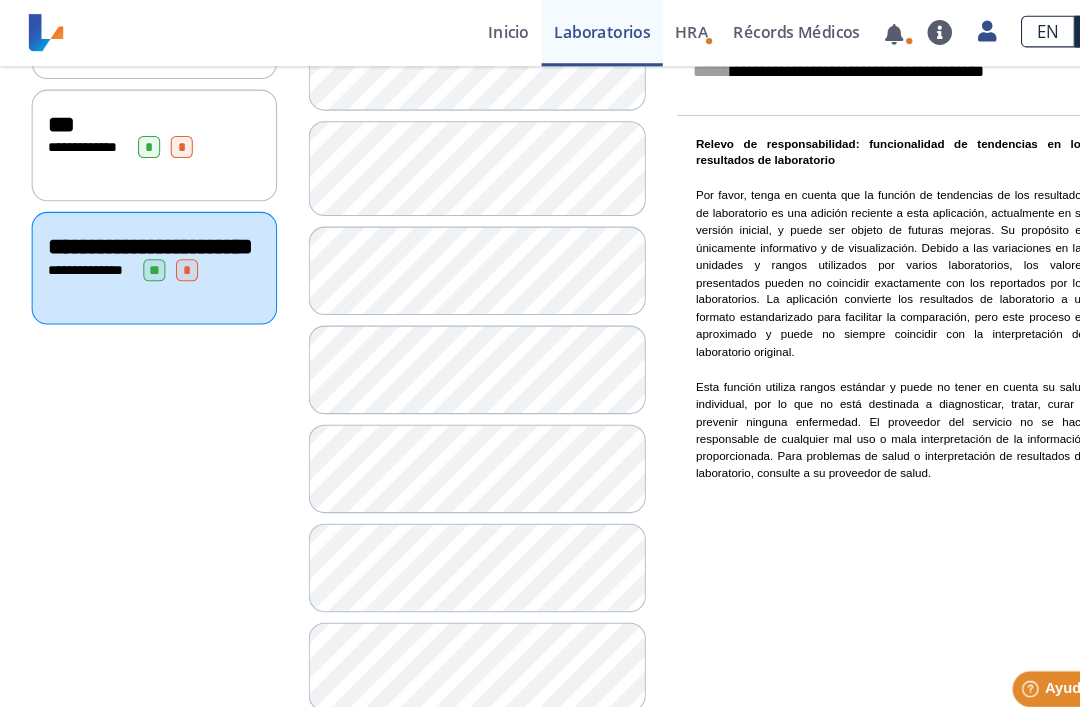 click on "*" 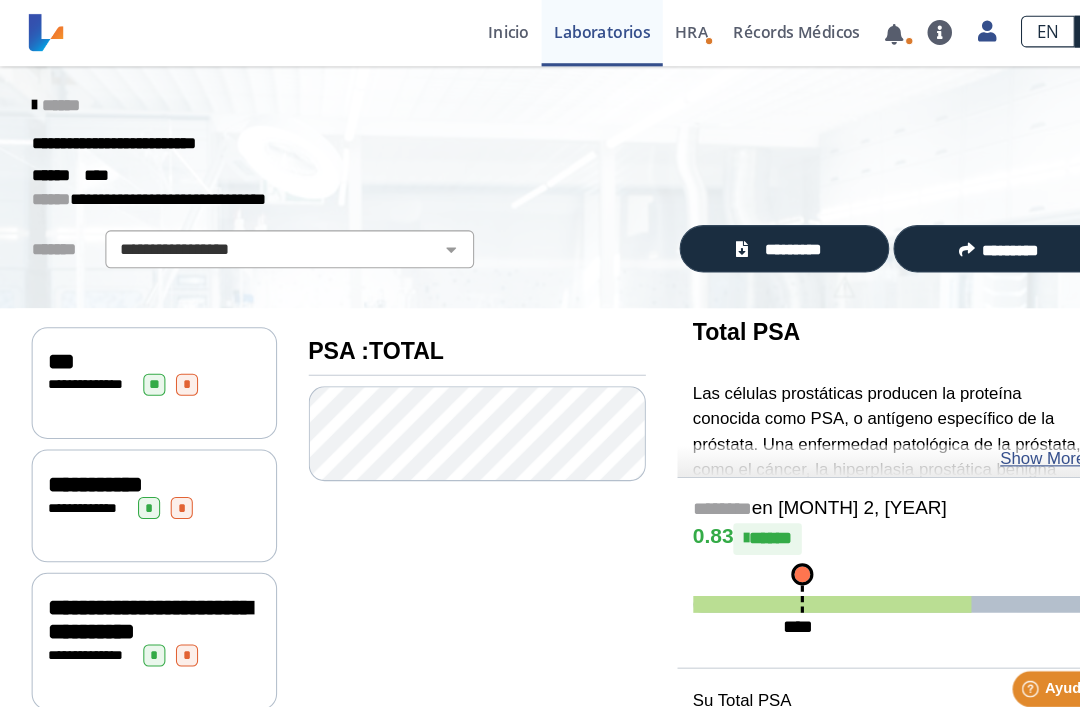 scroll, scrollTop: 0, scrollLeft: 0, axis: both 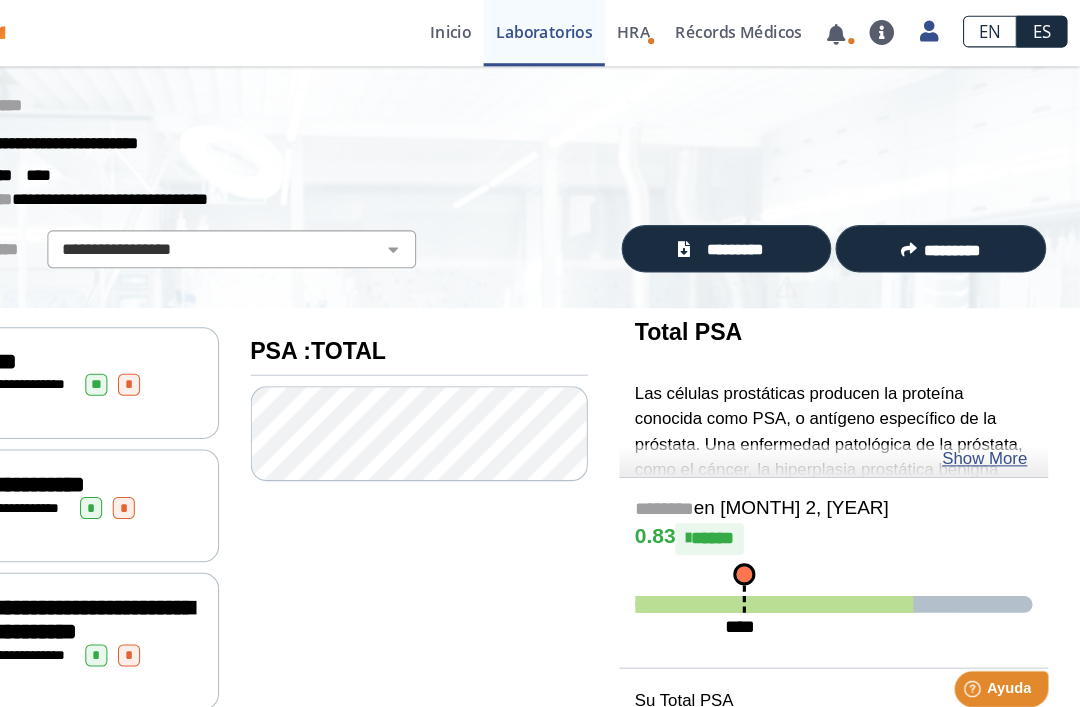 click on "*********" 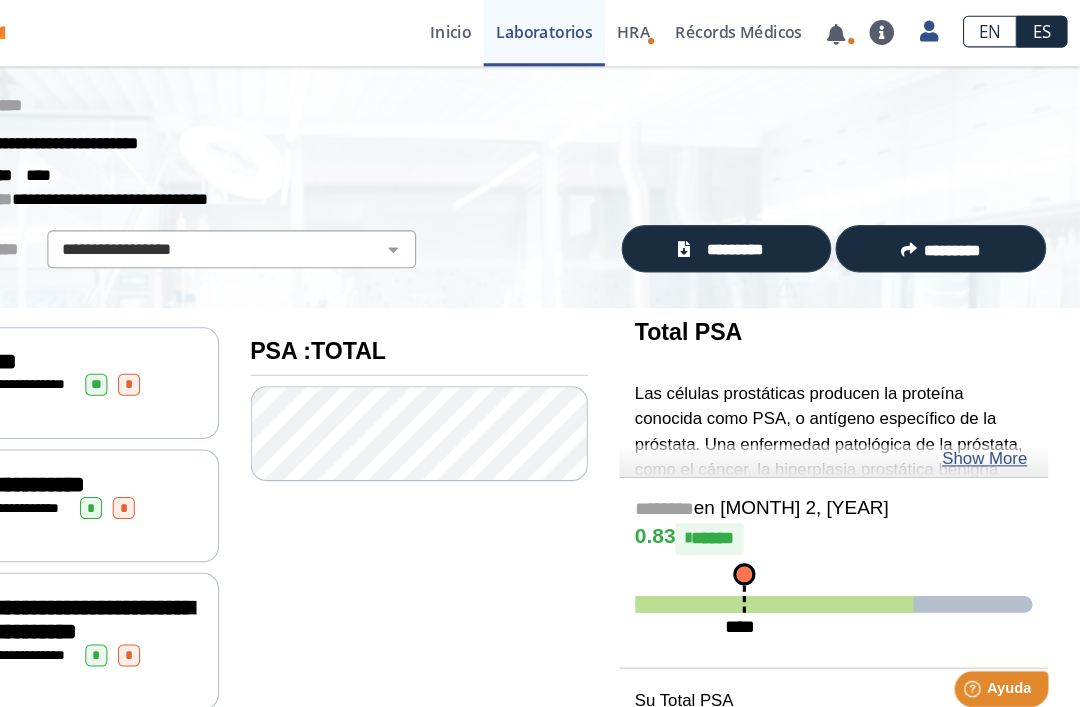 click on "*********" 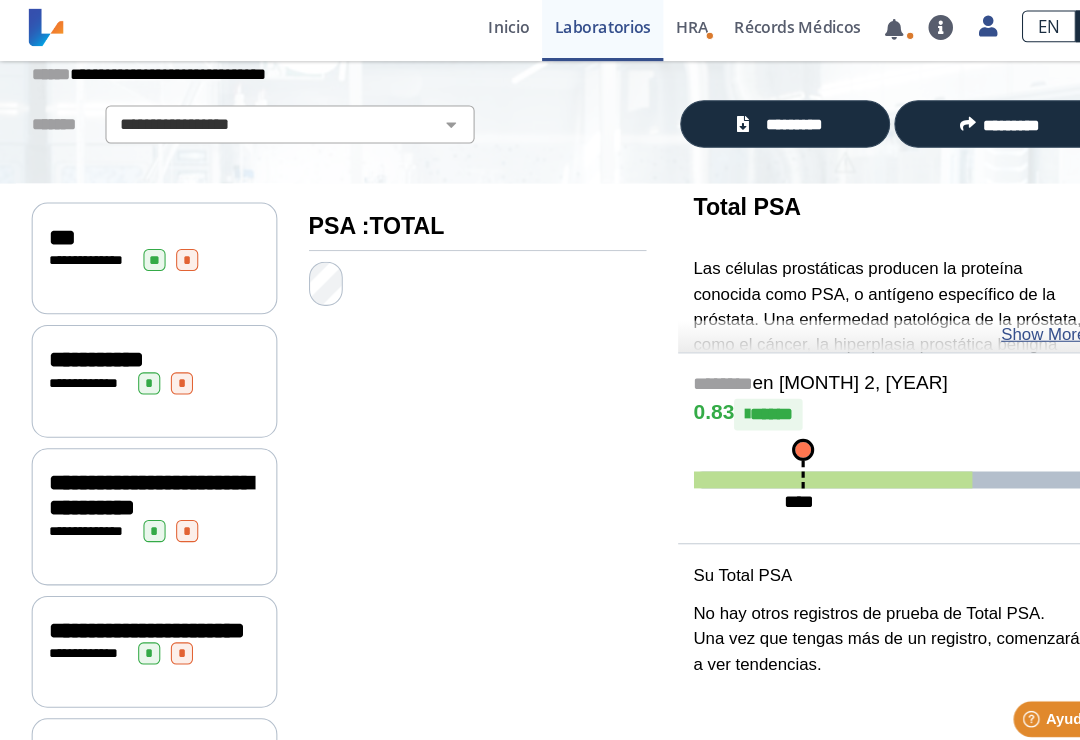 scroll, scrollTop: 118, scrollLeft: 0, axis: vertical 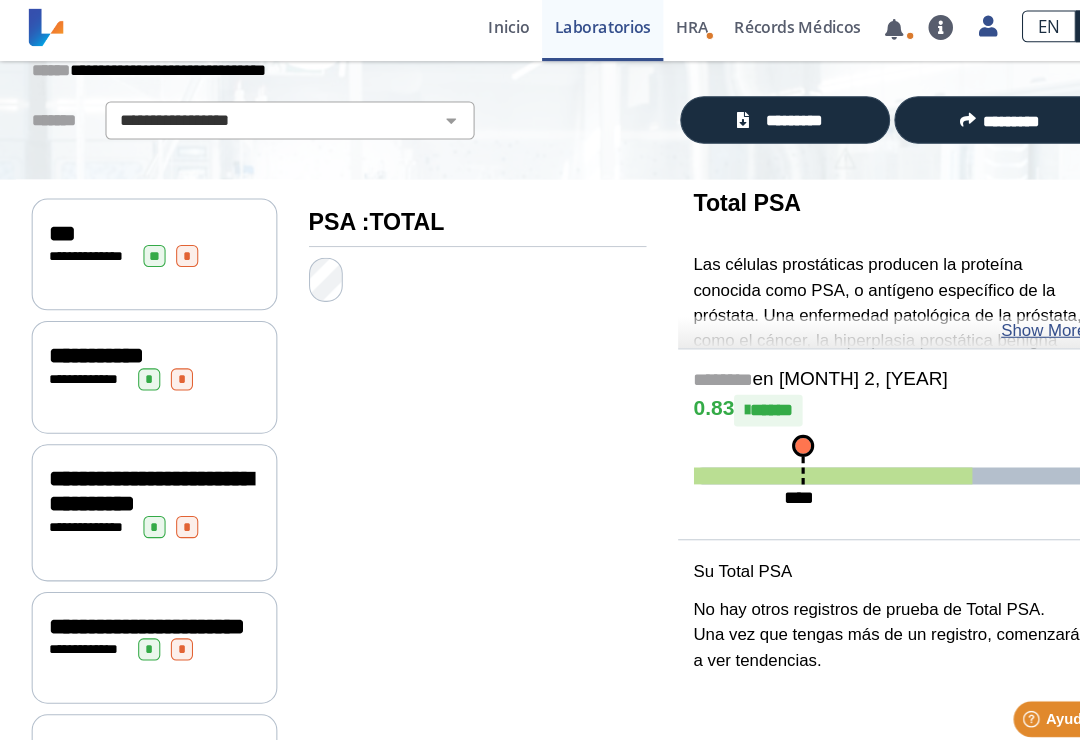 click on "Show More" 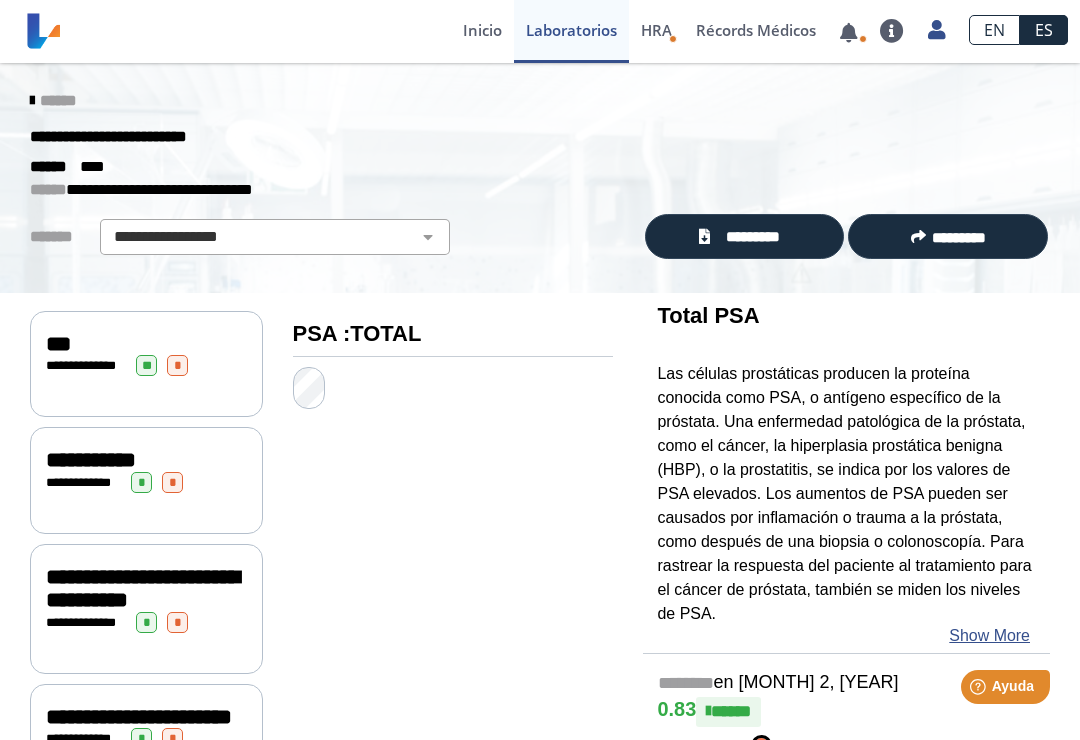 scroll, scrollTop: 0, scrollLeft: 0, axis: both 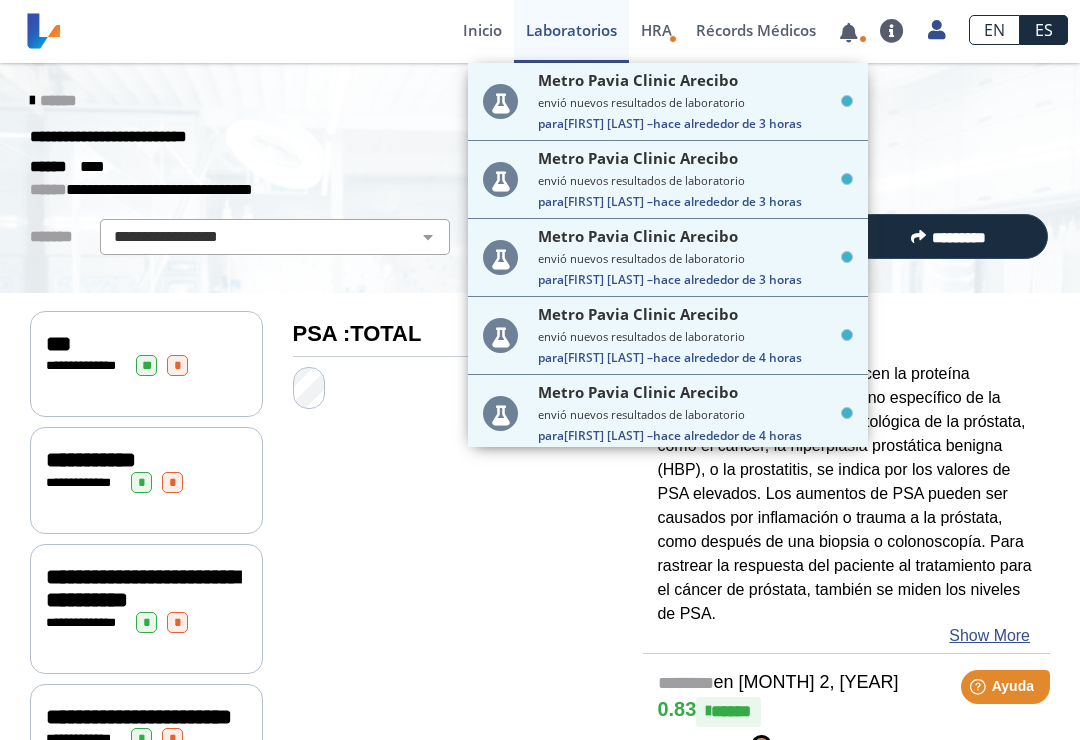 click on "******" 